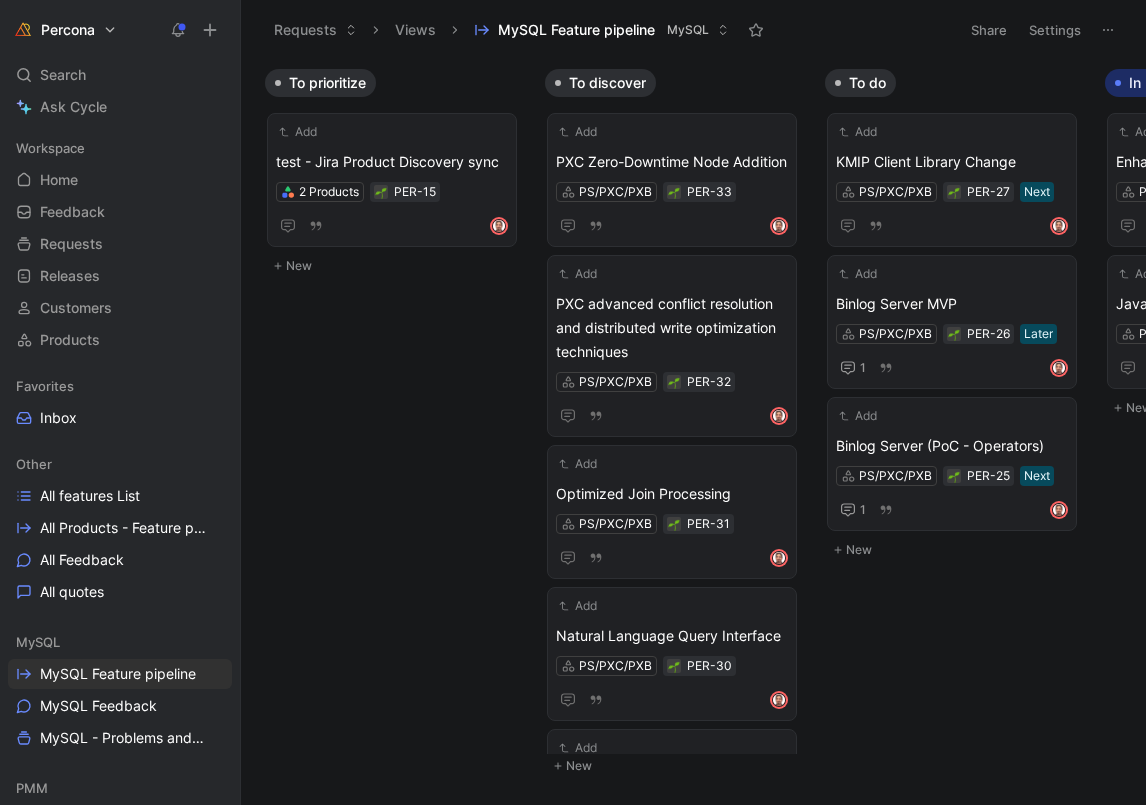 scroll, scrollTop: 0, scrollLeft: 0, axis: both 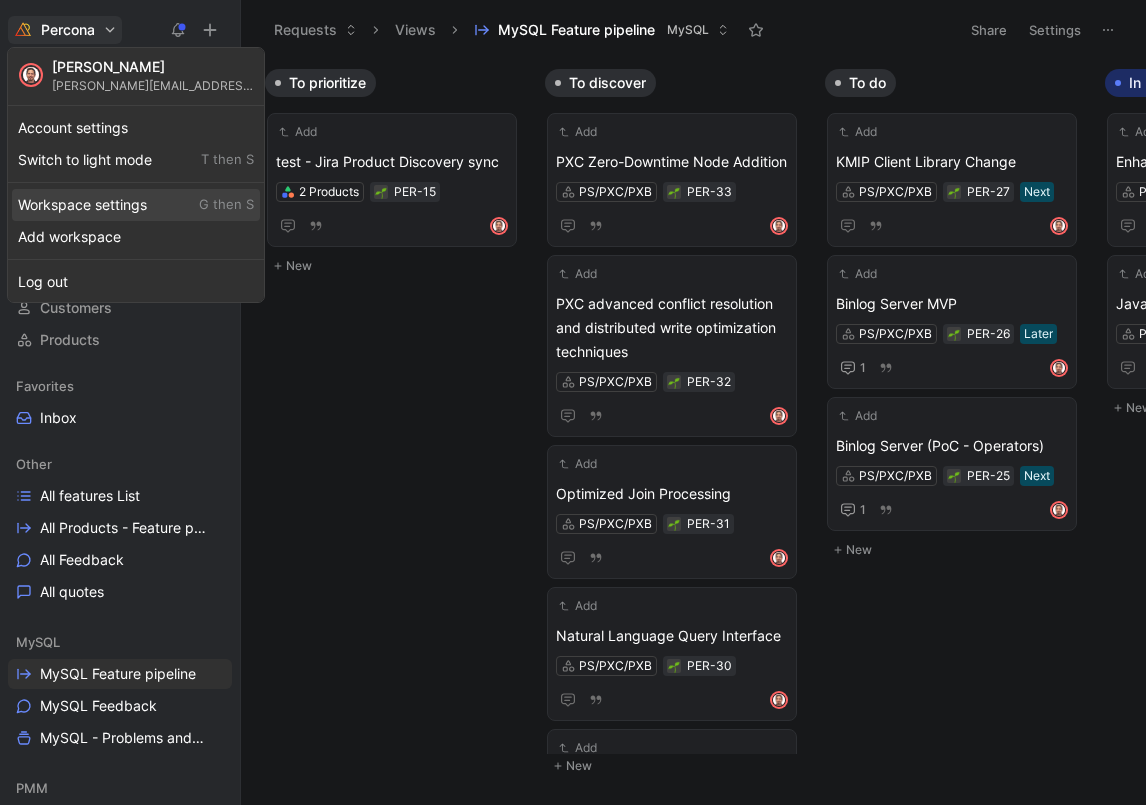 click on "Workspace settings G then S" at bounding box center [136, 205] 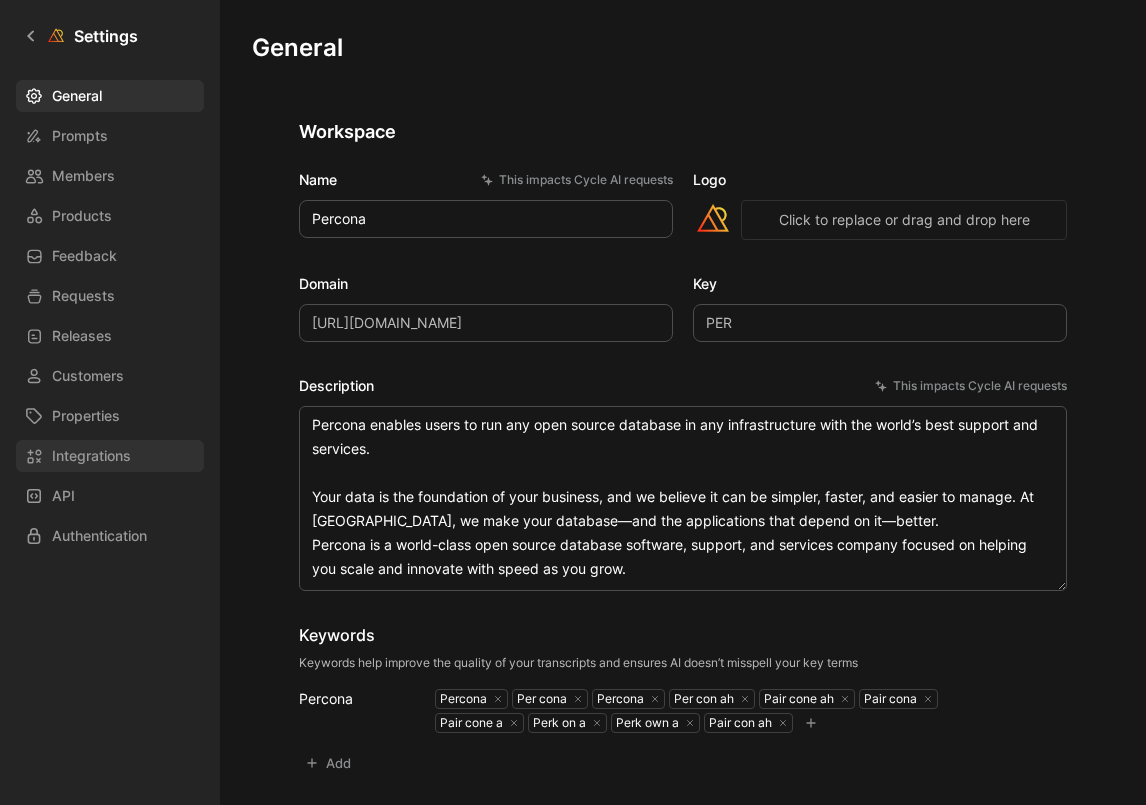 click on "Integrations" at bounding box center (91, 456) 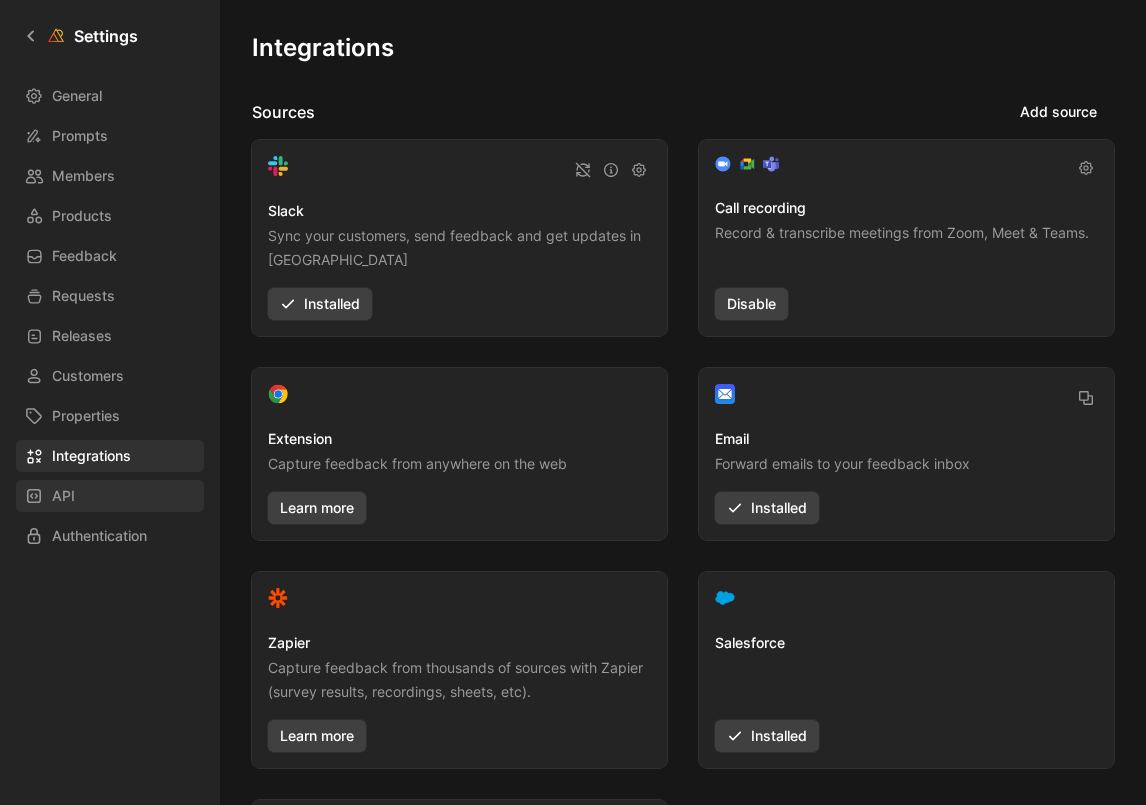 click on "API" at bounding box center (110, 496) 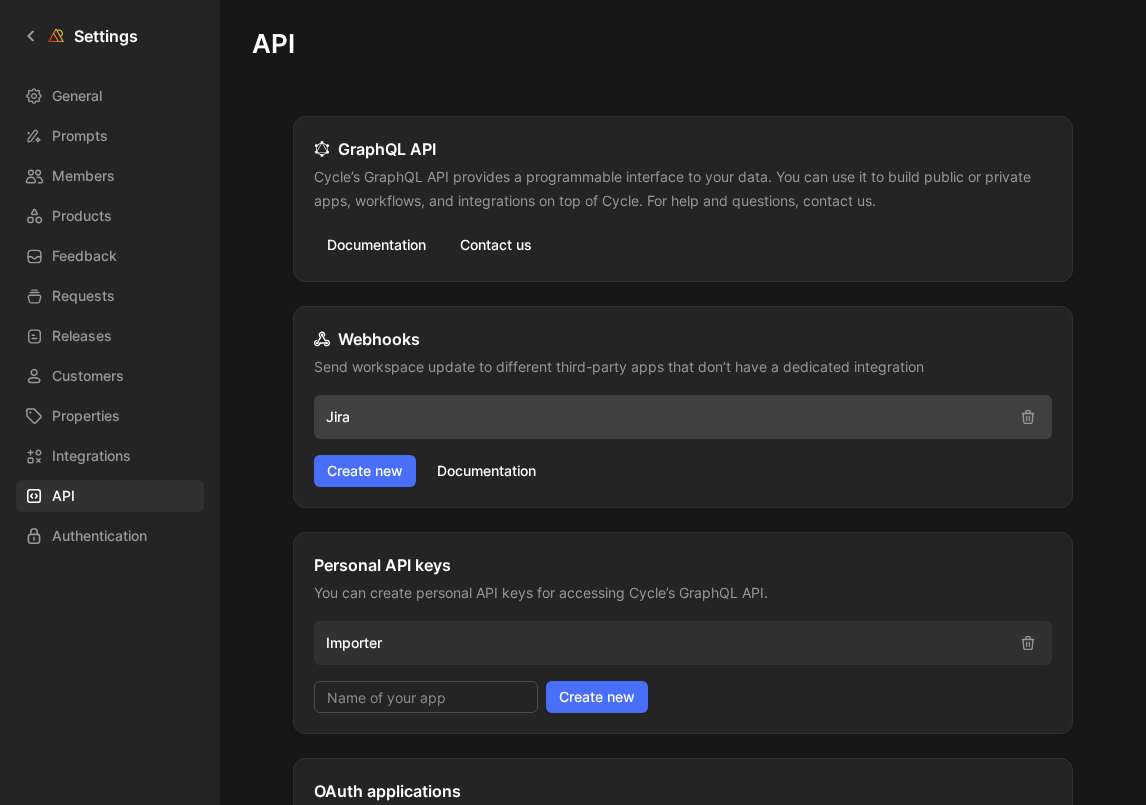 click on "Jira" at bounding box center (665, 417) 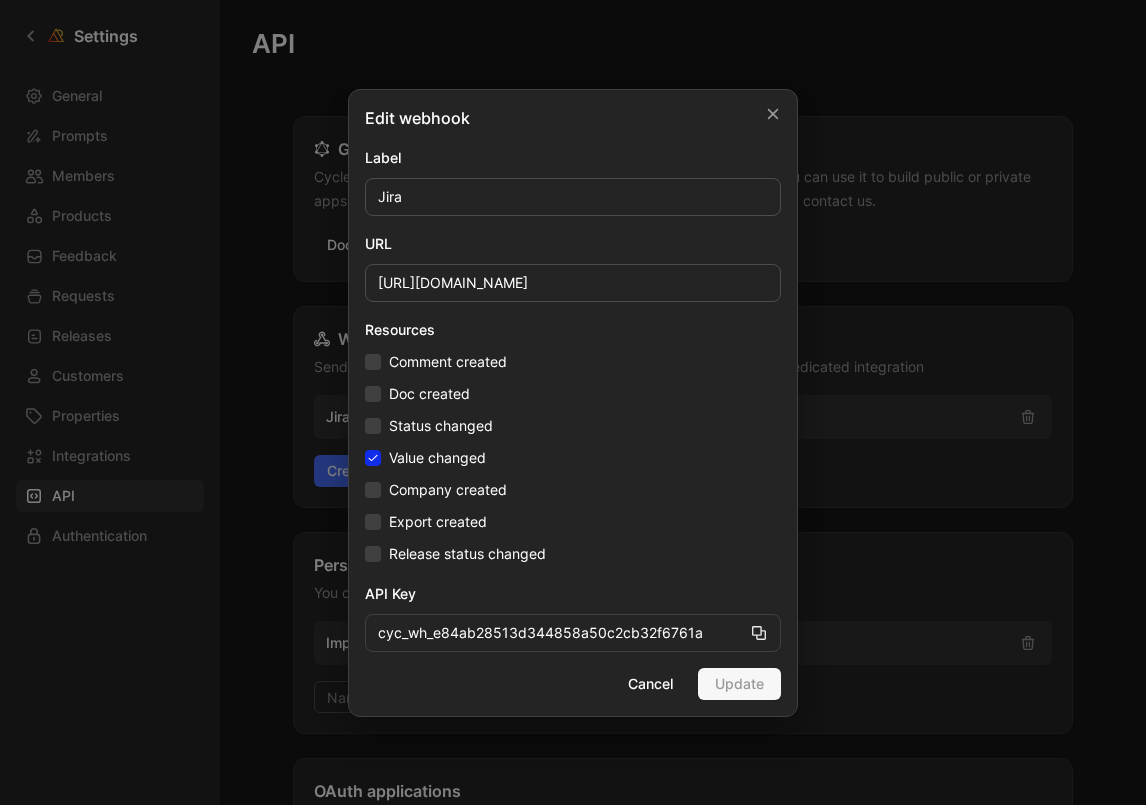 click 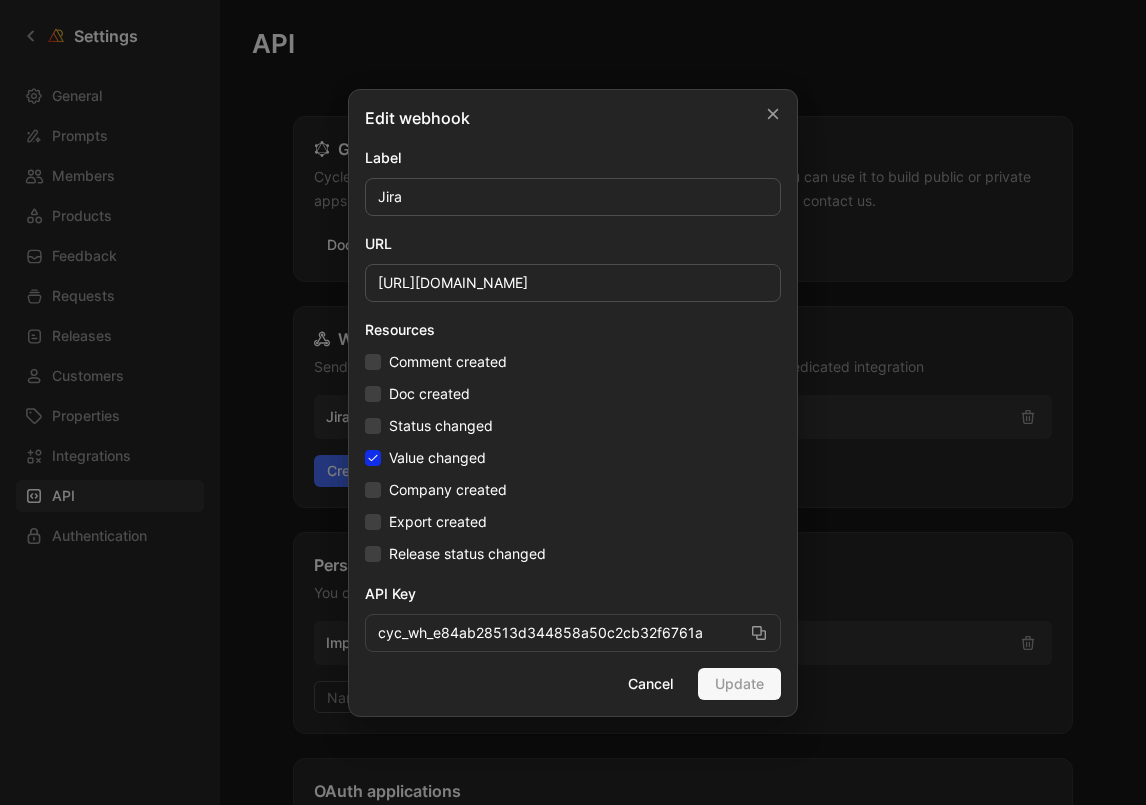 click 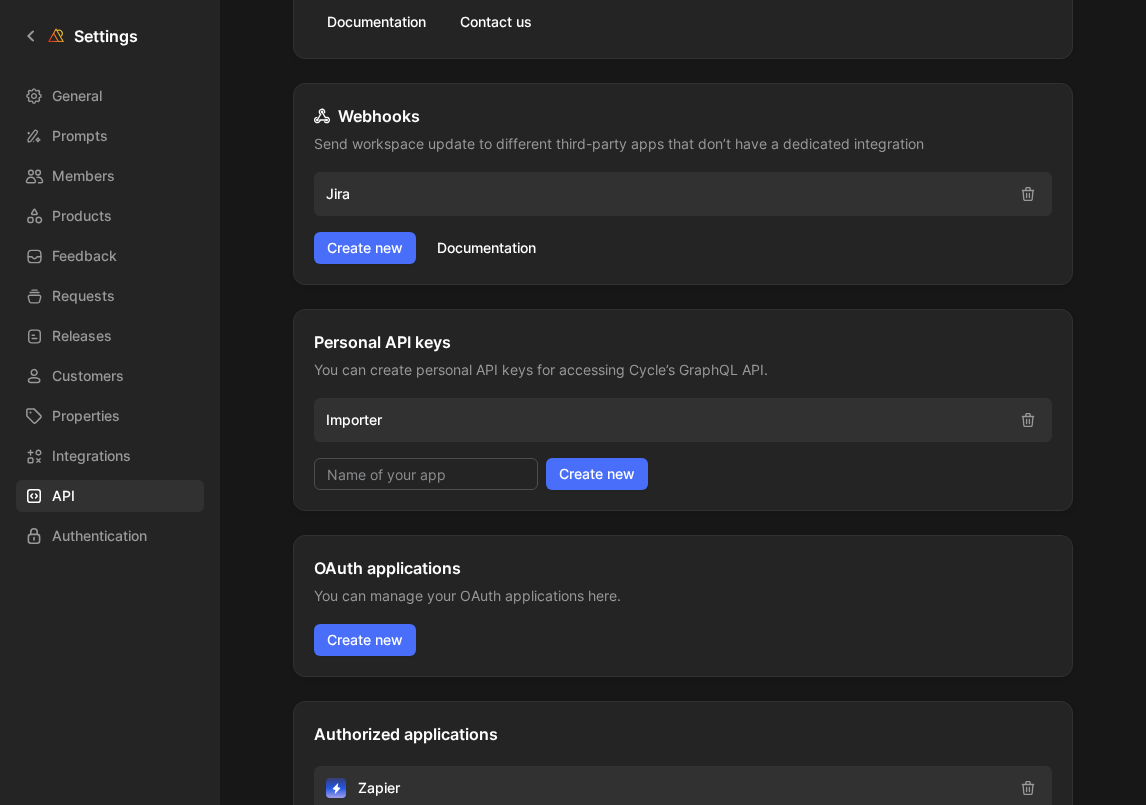 scroll, scrollTop: 270, scrollLeft: 0, axis: vertical 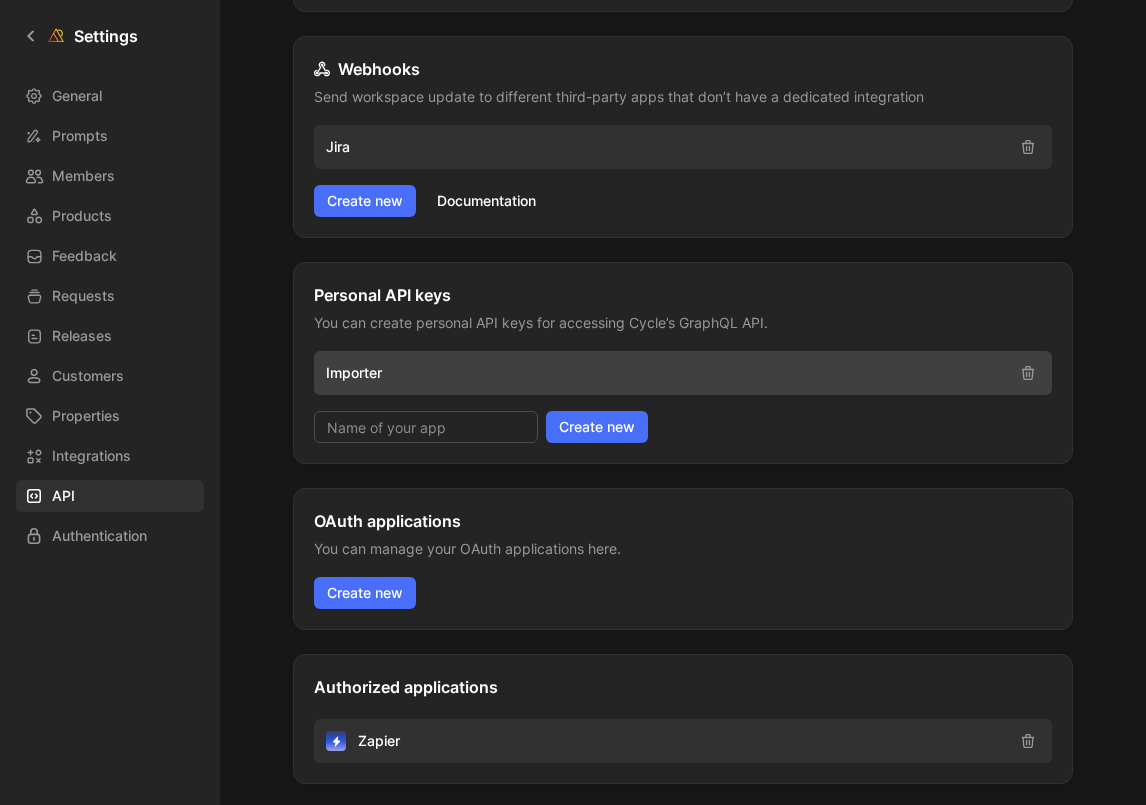 click on "Importer" at bounding box center (665, 373) 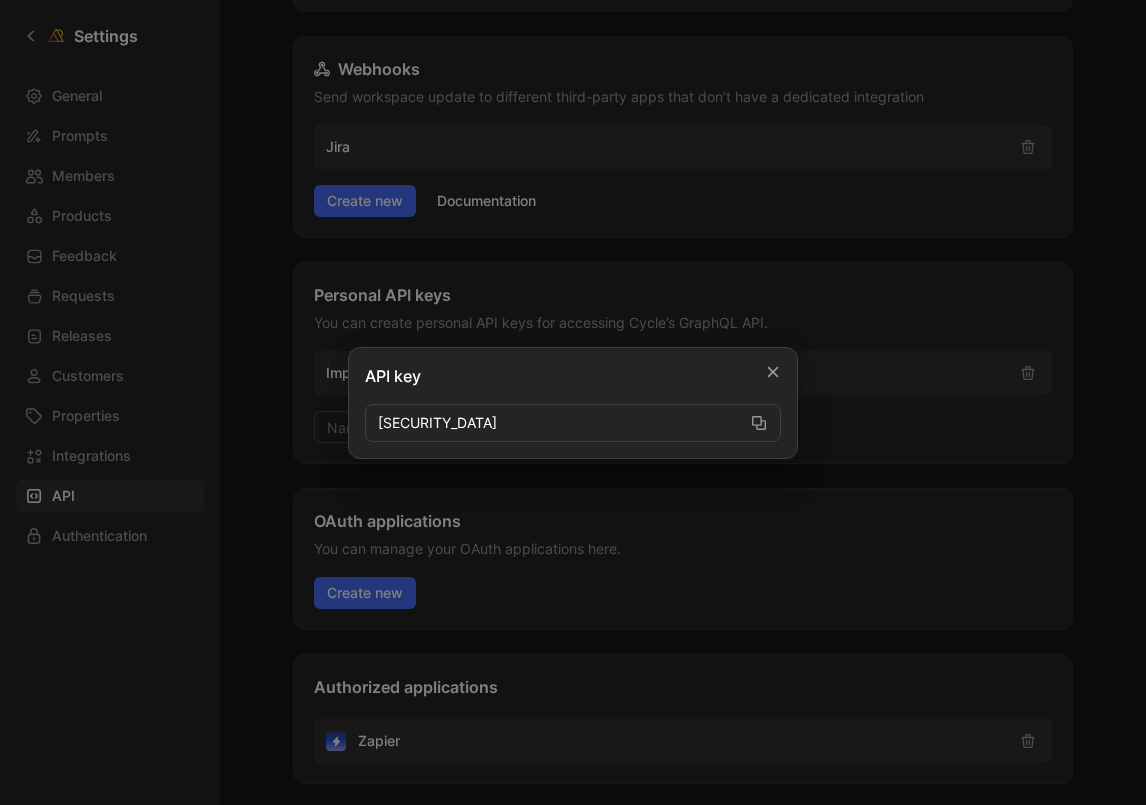 click at bounding box center (759, 423) 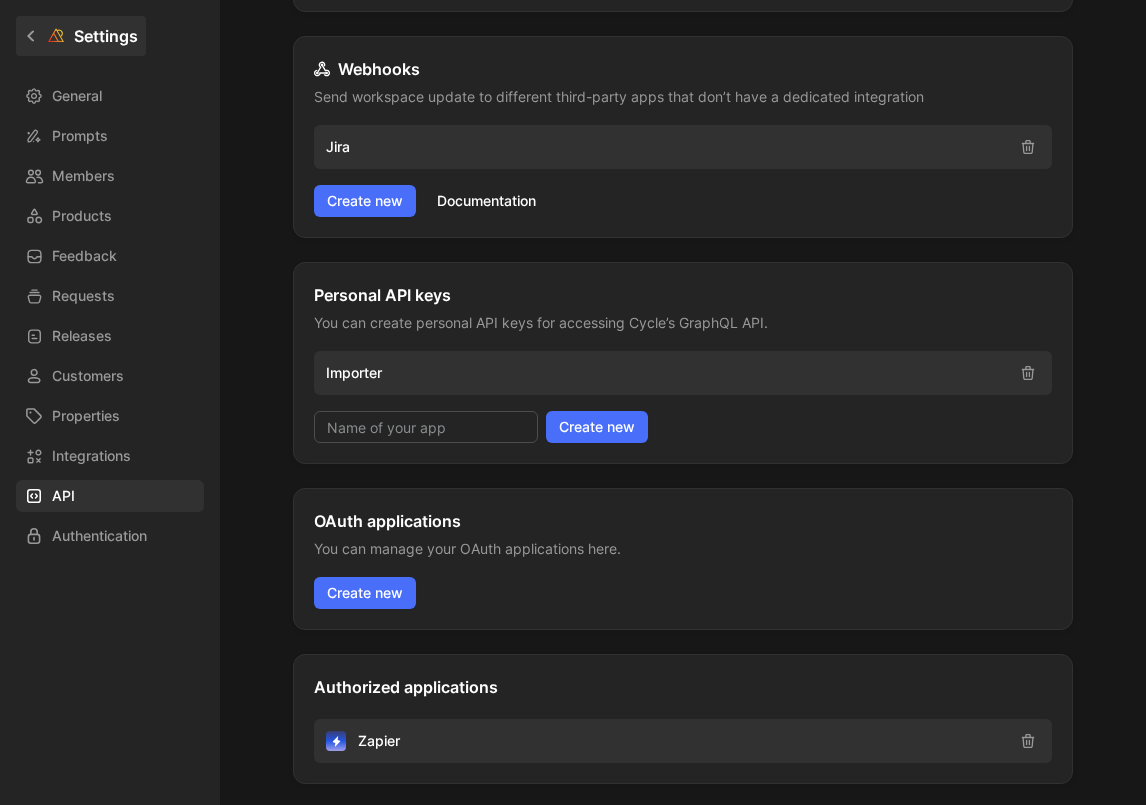 click on "Settings" at bounding box center (81, 36) 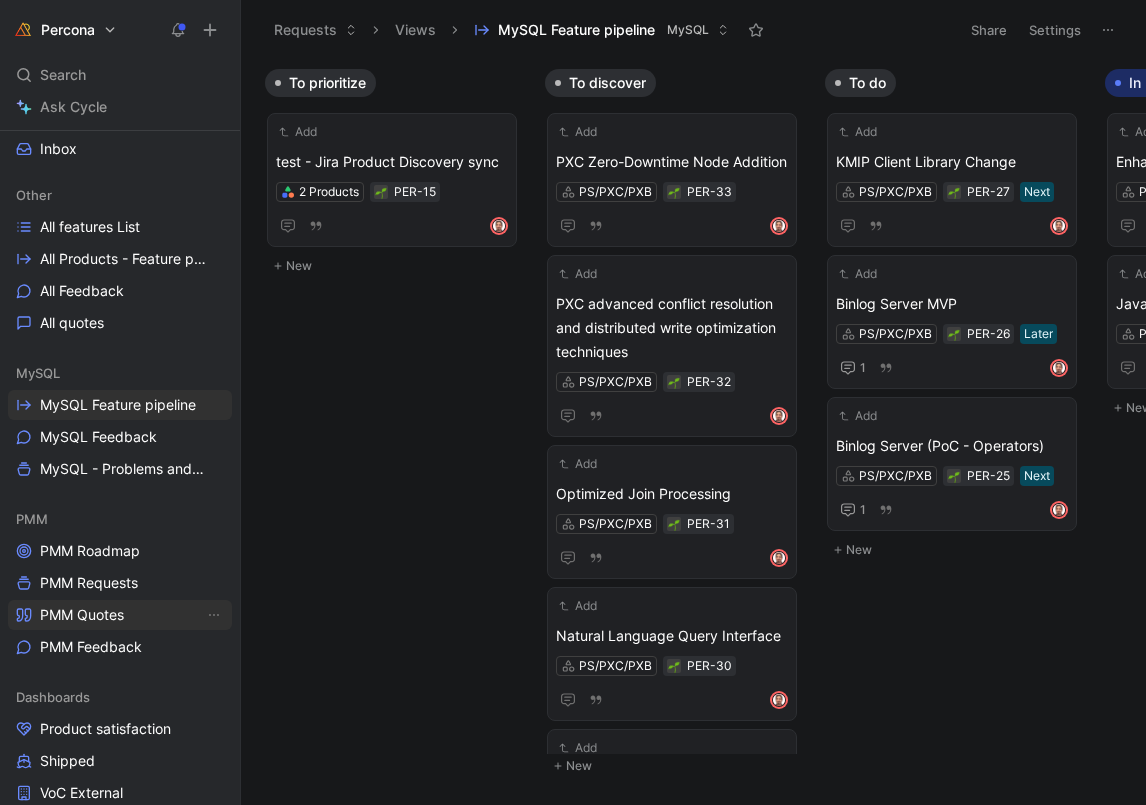 scroll, scrollTop: 228, scrollLeft: 0, axis: vertical 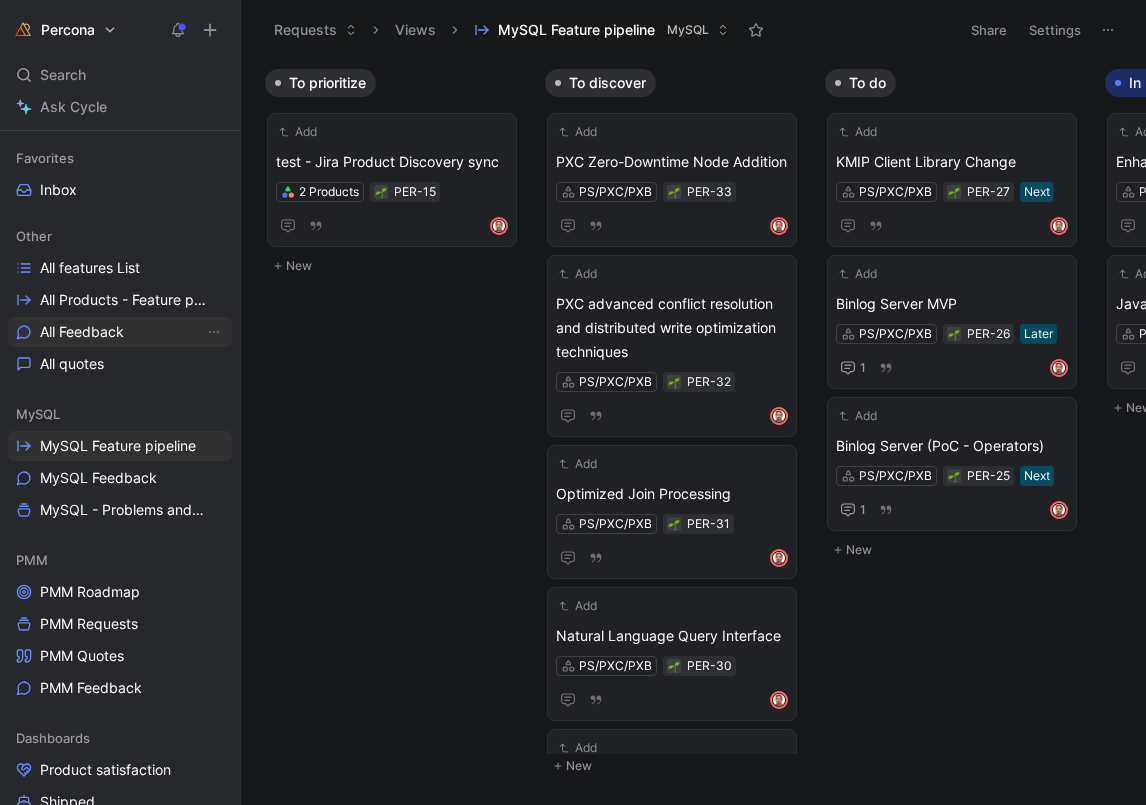 click on "All Feedback" at bounding box center [82, 332] 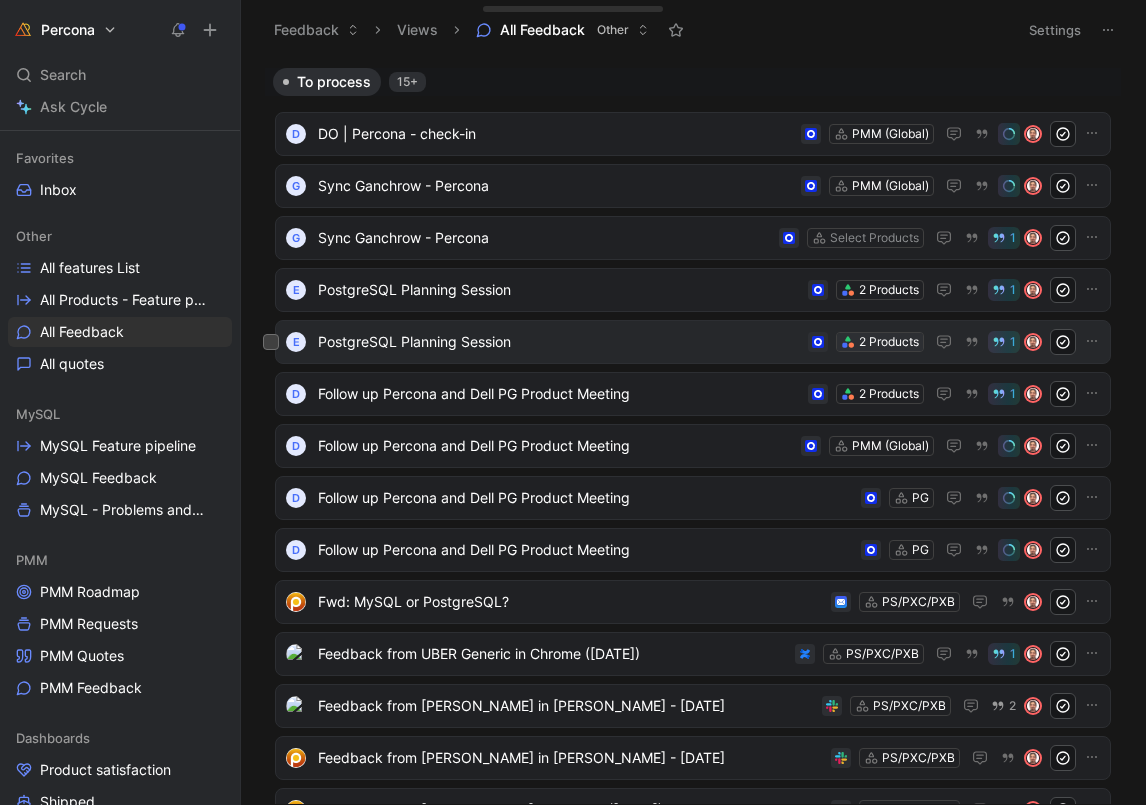 click on "2 Products" at bounding box center (889, 342) 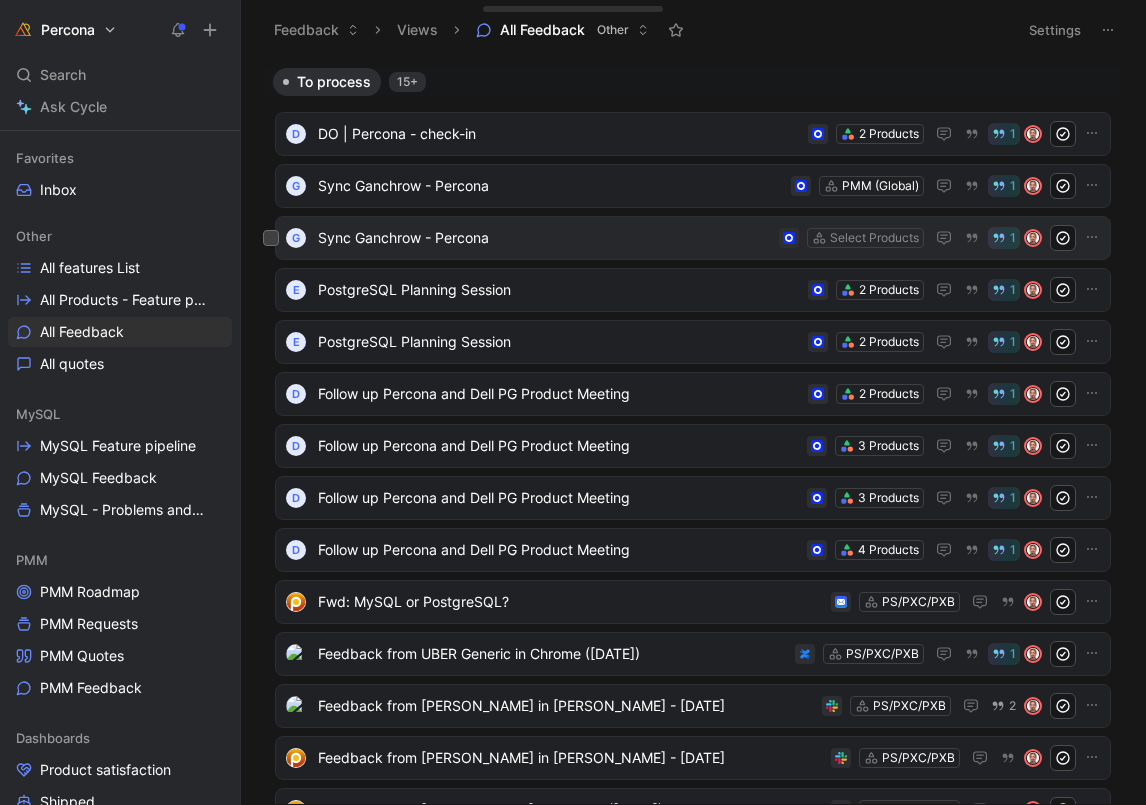 scroll, scrollTop: 0, scrollLeft: 0, axis: both 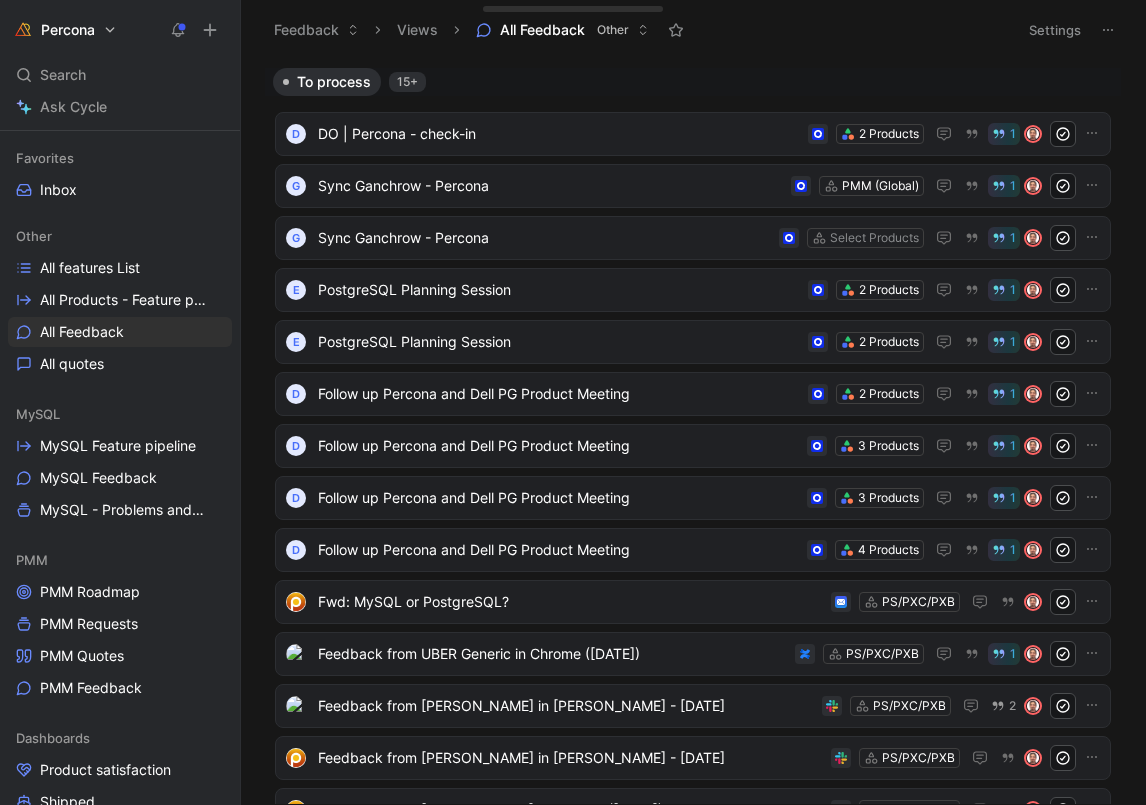 click on "Percona Search ⌘ K Ask Cycle Workspace Home G then H Feedback G then F Requests G then R Releases G then L Customers Products Favorites Inbox Other All features List All Products - Feature pipeline All Feedback All quotes MySQL MySQL Feature pipeline MySQL Feedback MySQL - Problems and Needs PMM PMM Roadmap PMM Requests PMM Quotes PMM Feedback Dashboards Product satisfaction Shipped VoC External VoC Internal Feature view Customer view Trends
To pick up a draggable item, press the space bar.
While dragging, use the arrow keys to move the item.
Press space again to drop the item in its new position, or press escape to cancel.
Introducing Changelog Enable now Help center Invite member Feedback Views All Feedback Other Settings To process 15+ d DO | Percona - check-in  2 Products 1 G Sync Ganchrow - Percona PMM (Global) 1 G Sync Ganchrow - Percona Select Products 1 e PostgreSQL Planning Session 2 Products 1 e PostgreSQL Planning Session 2 Products 1 D 2 Products 1 D 3 Products 1" at bounding box center [573, 402] 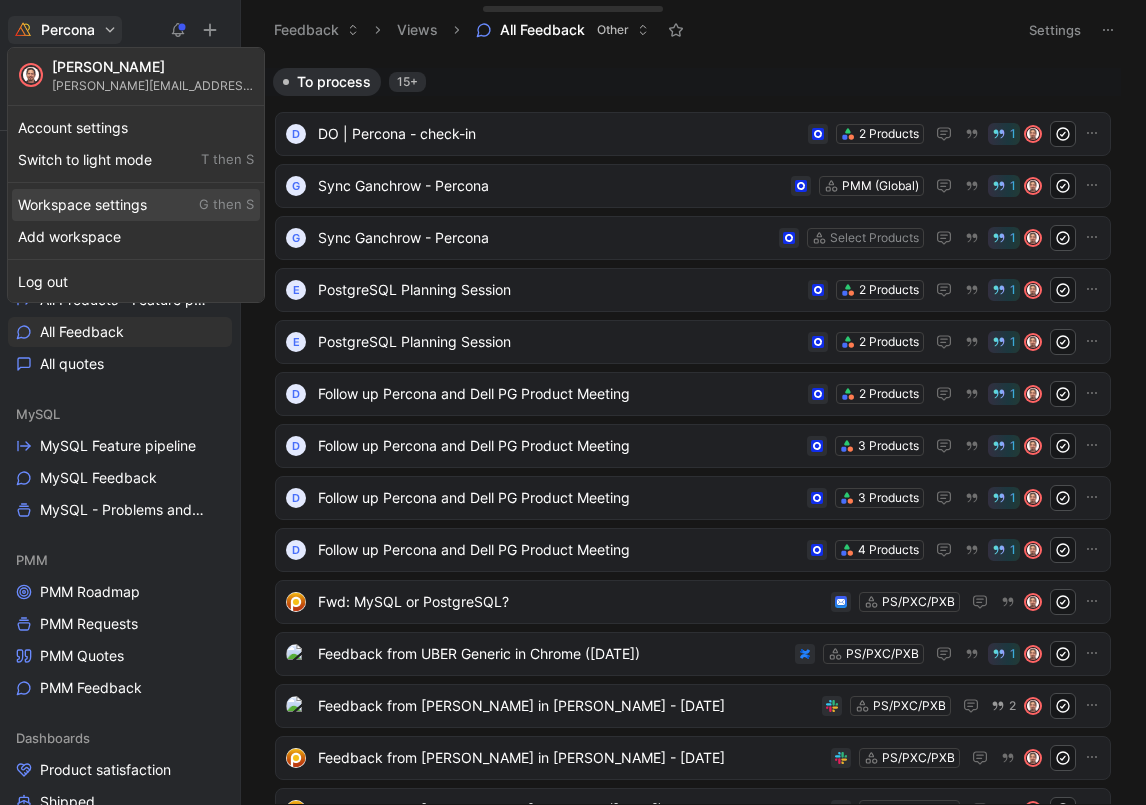 click on "Workspace settings G then S" at bounding box center [136, 205] 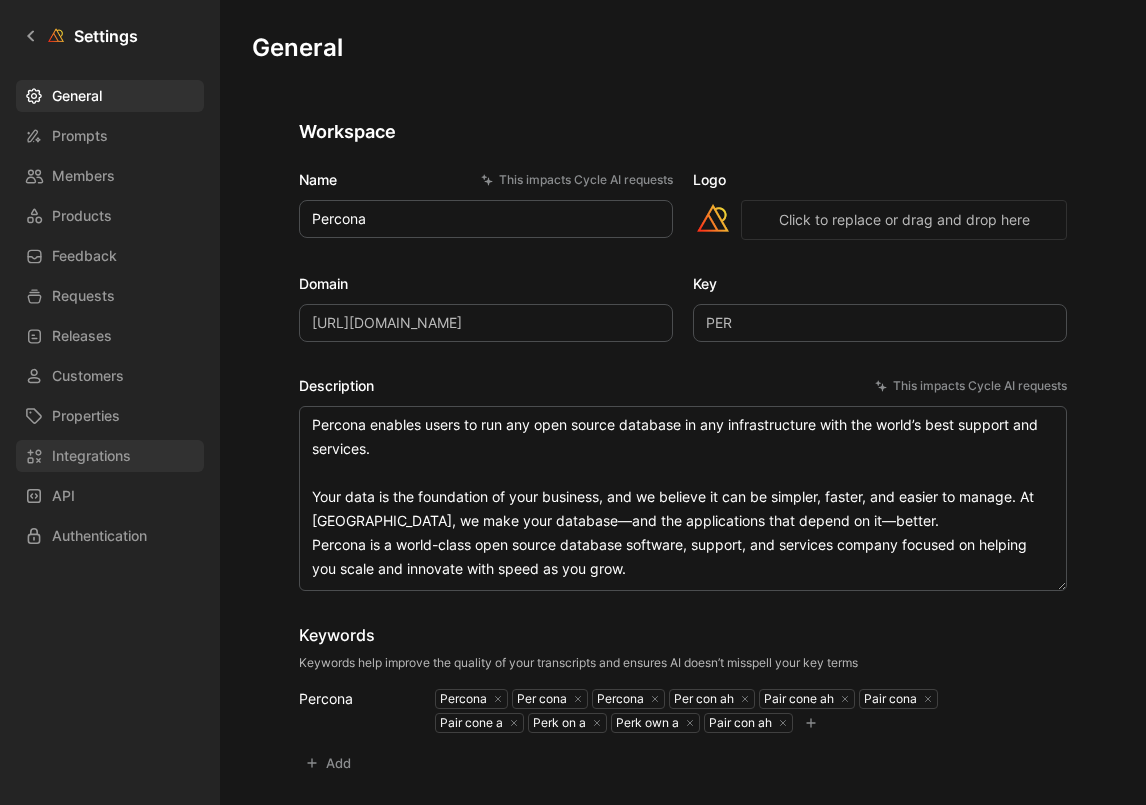 click on "Integrations" at bounding box center [110, 456] 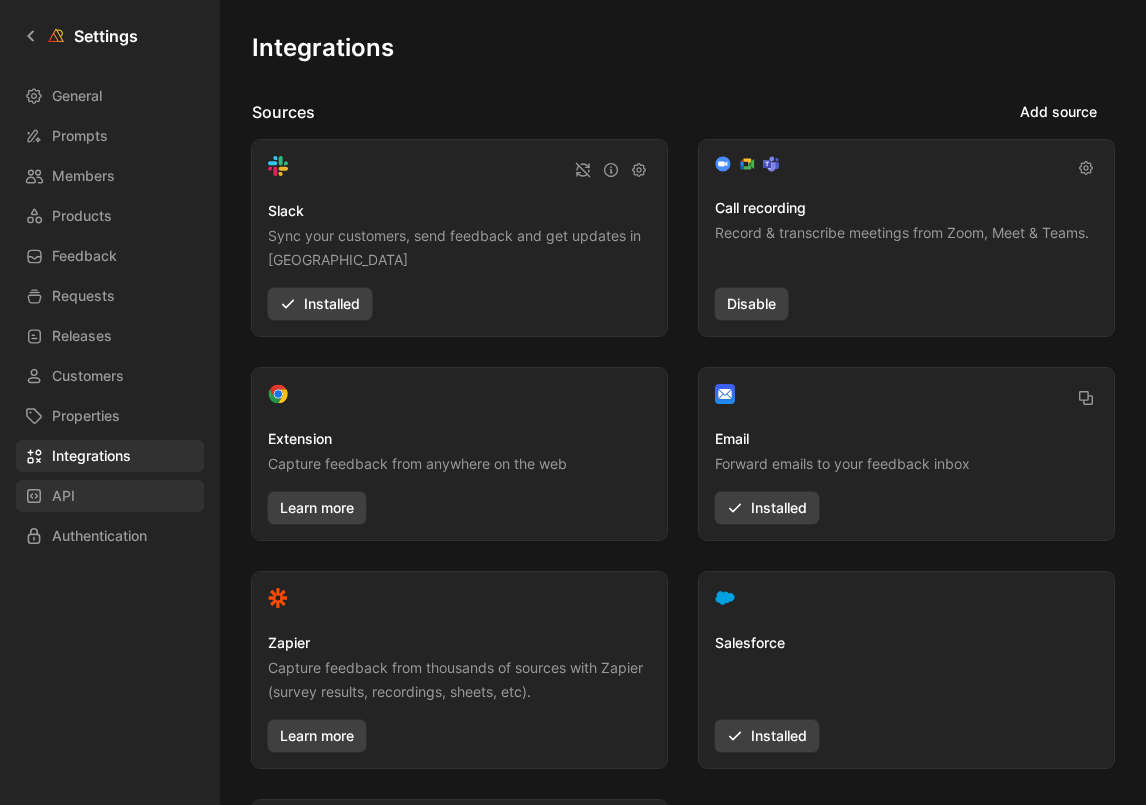 click on "API" at bounding box center [110, 496] 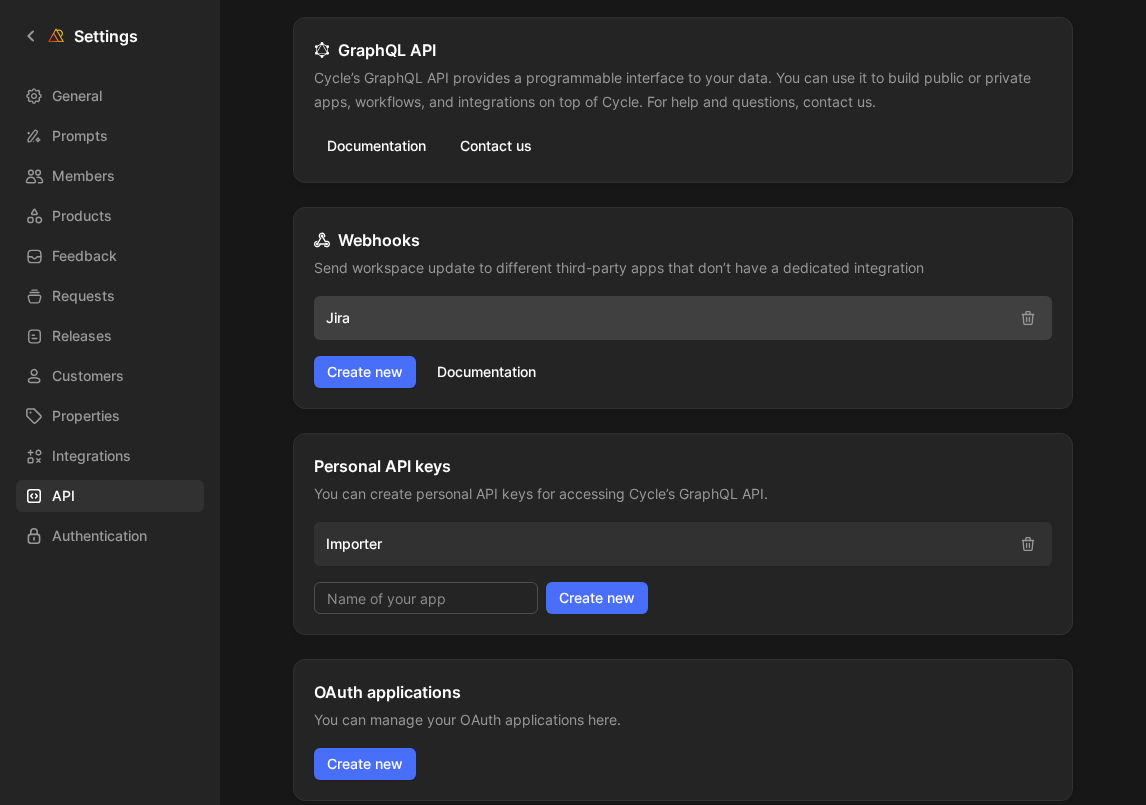 scroll, scrollTop: 123, scrollLeft: 0, axis: vertical 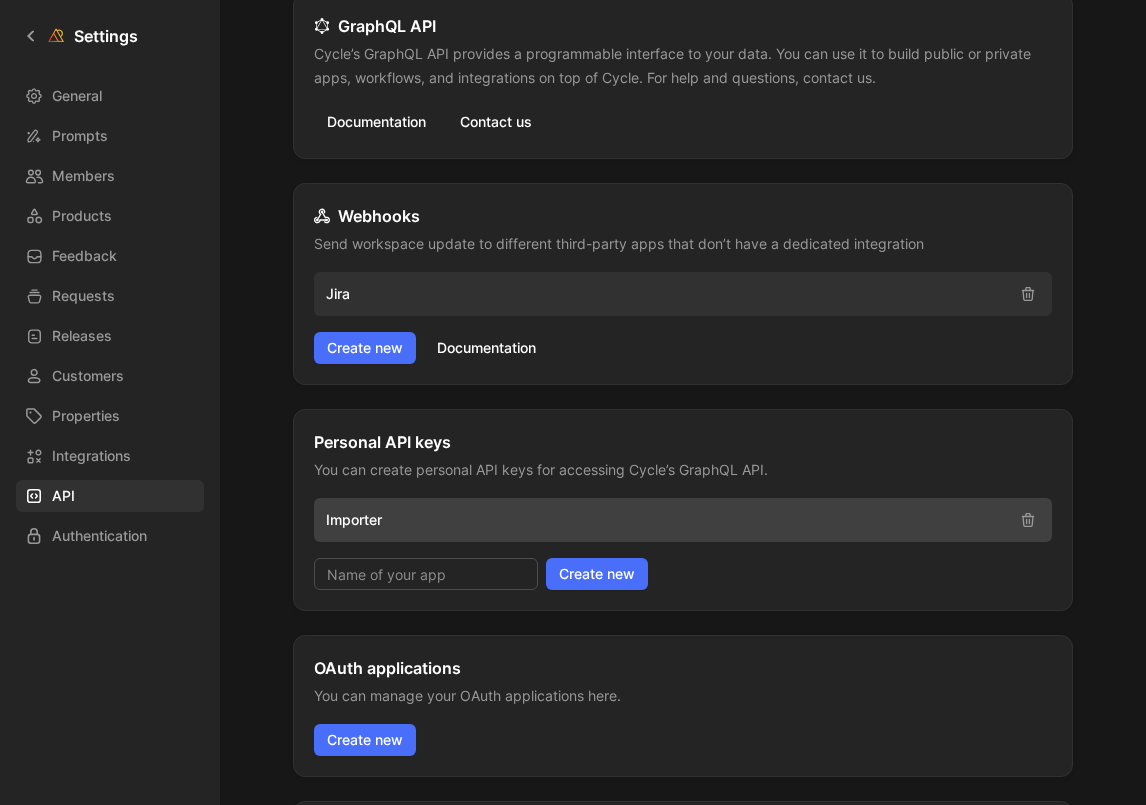 click on "Importer" at bounding box center [665, 520] 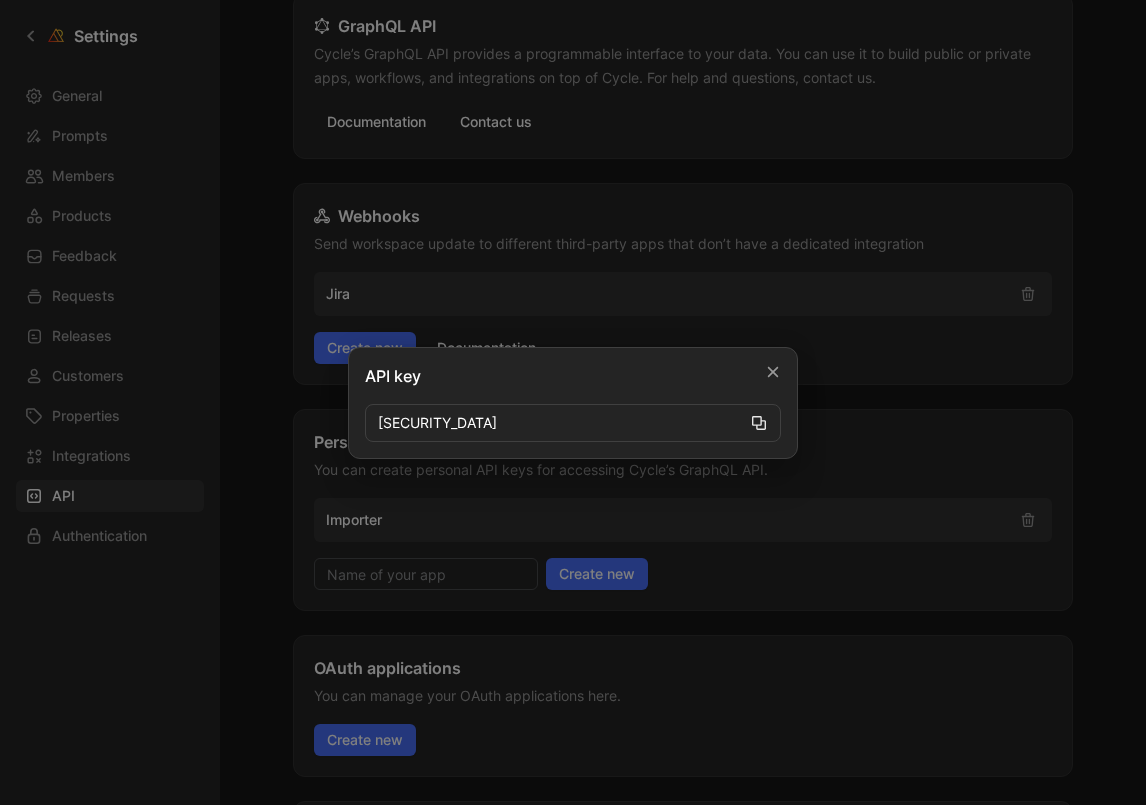 click 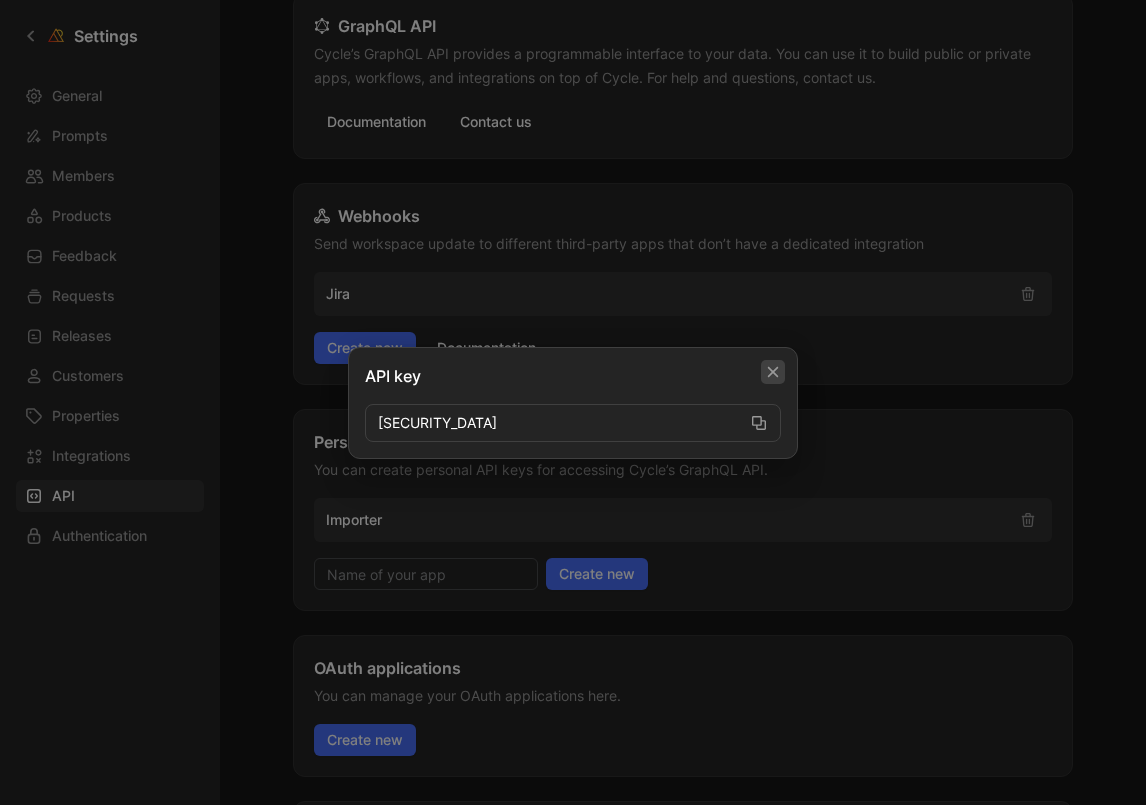 click 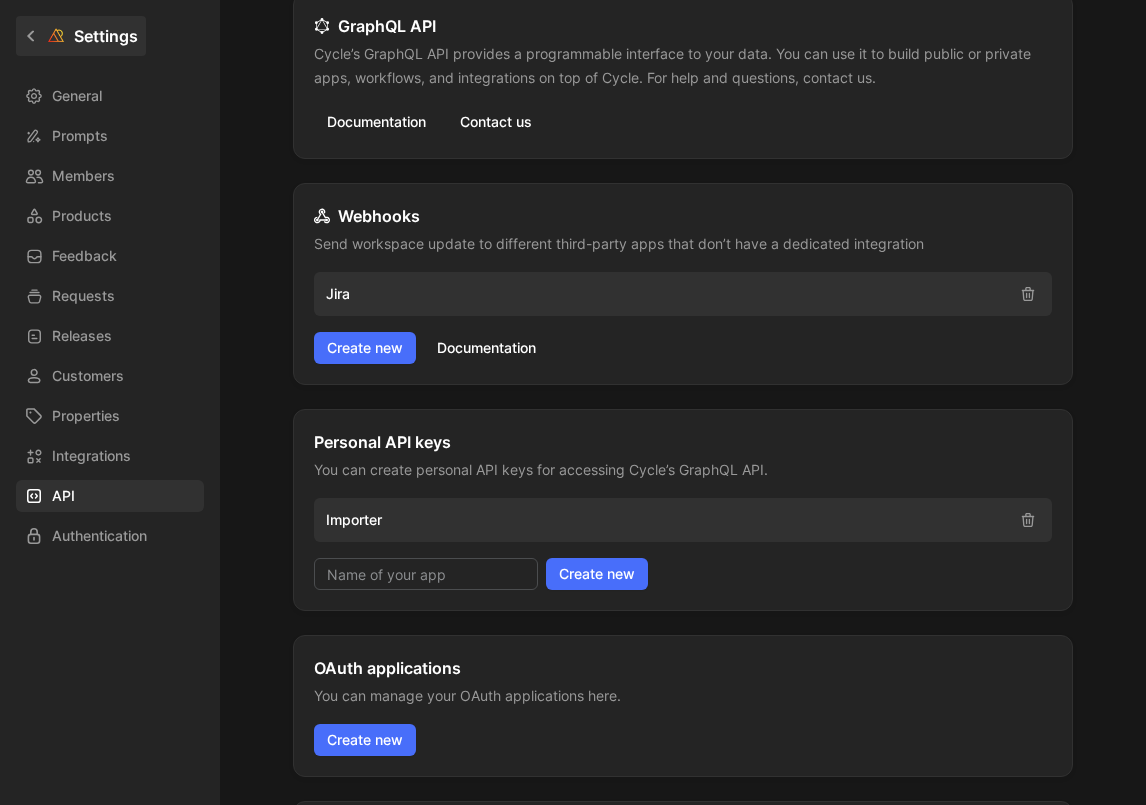 click 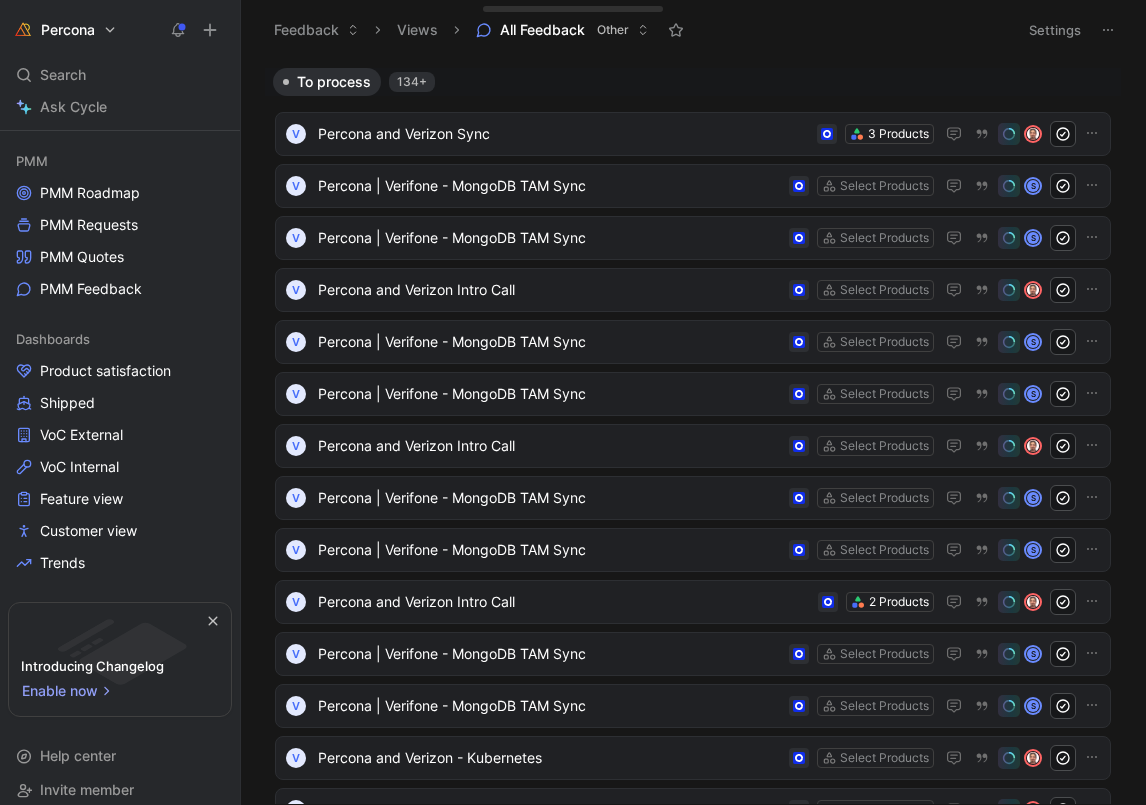 scroll, scrollTop: 628, scrollLeft: 0, axis: vertical 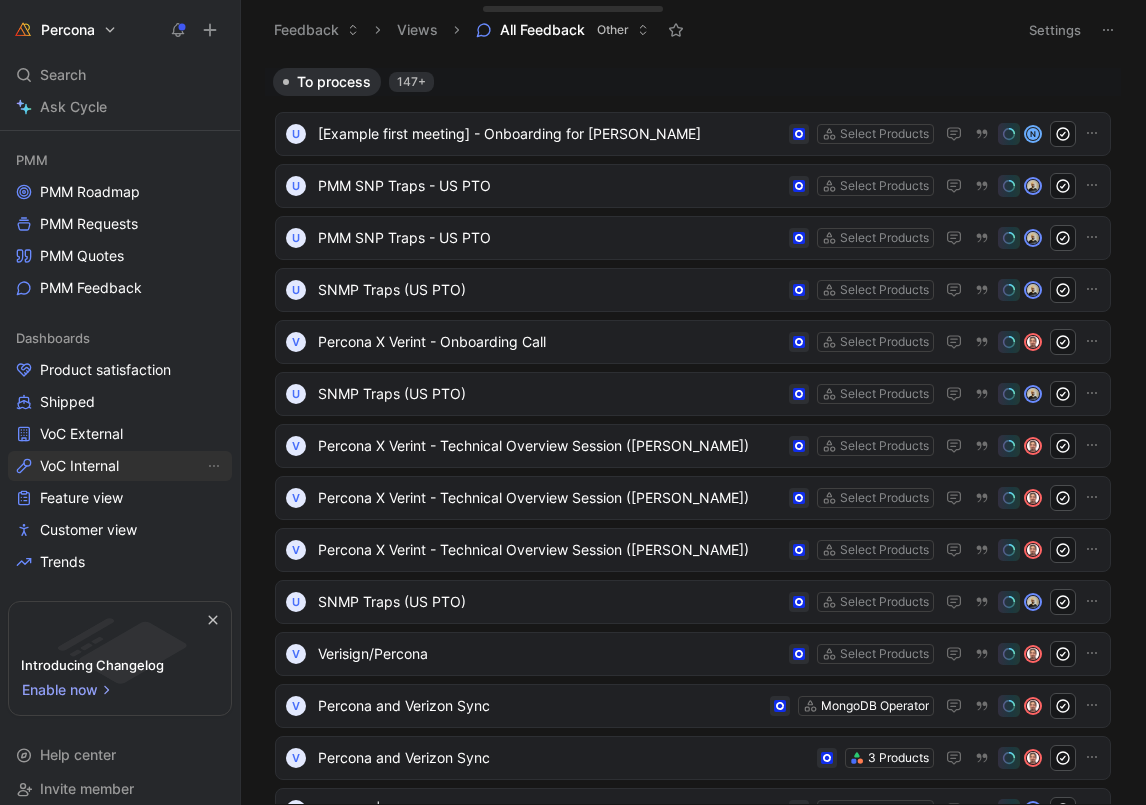 click on "VoC Internal" at bounding box center (79, 466) 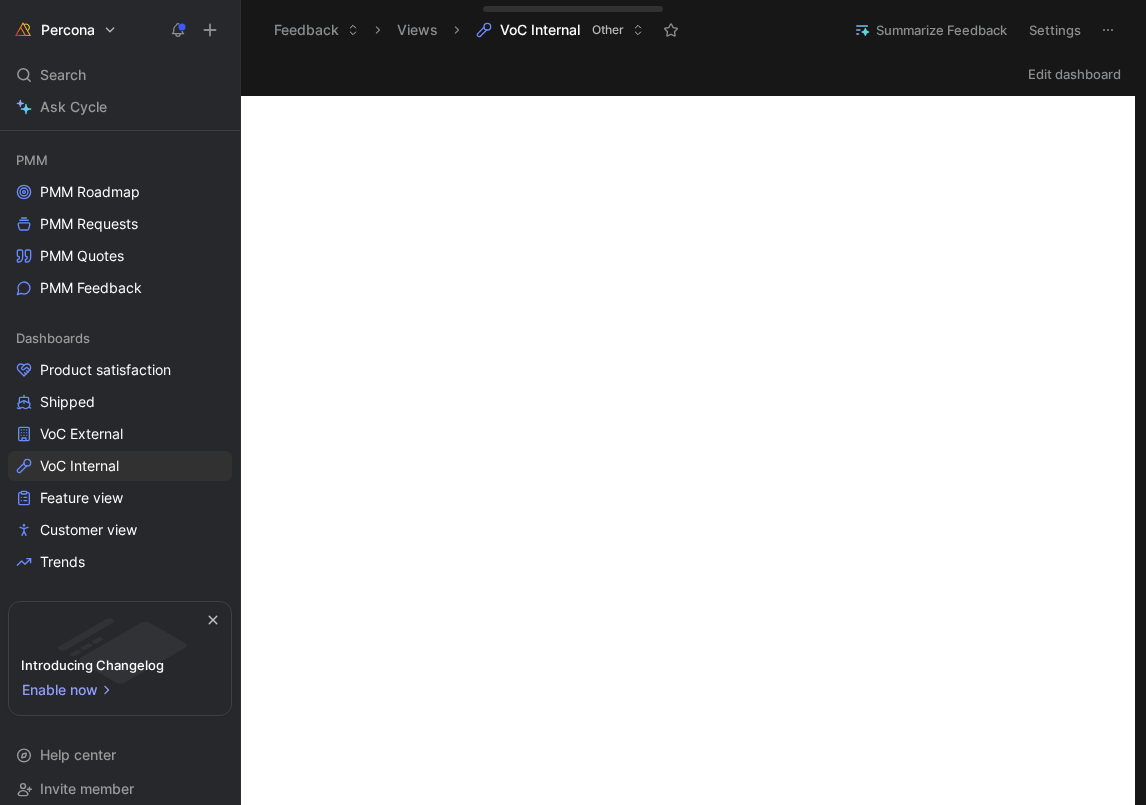 scroll, scrollTop: 0, scrollLeft: 0, axis: both 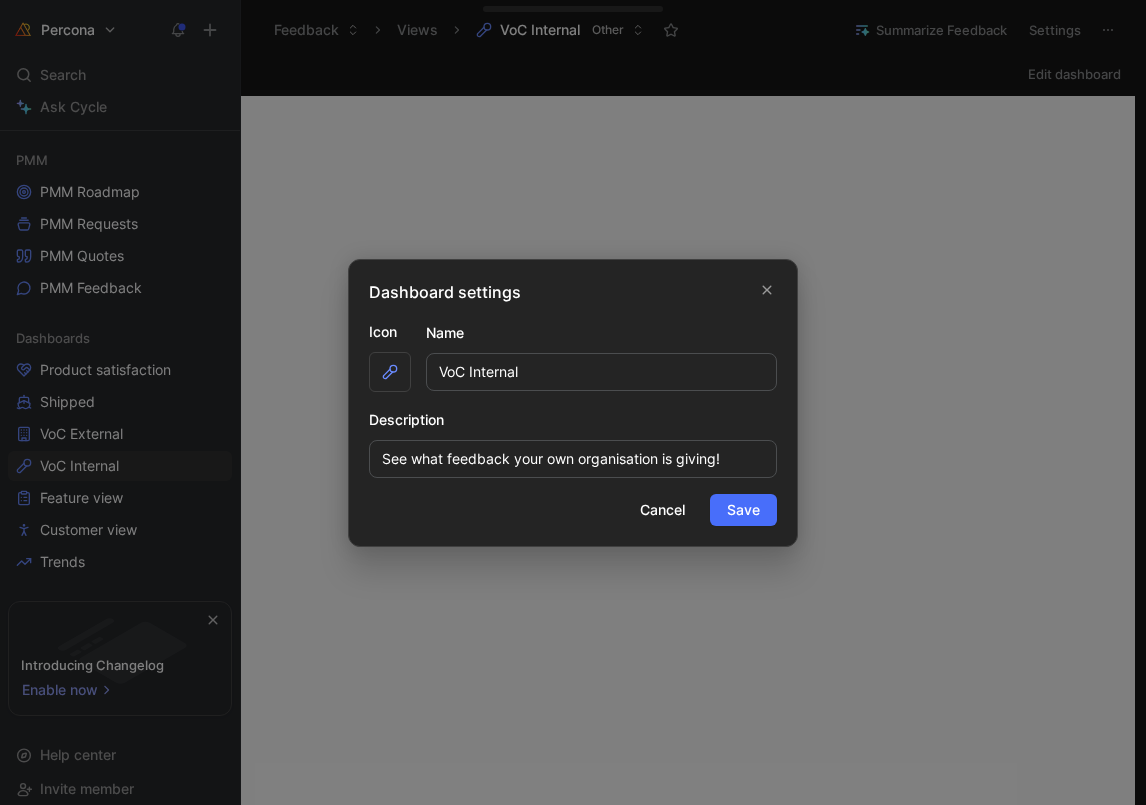 click at bounding box center (573, 402) 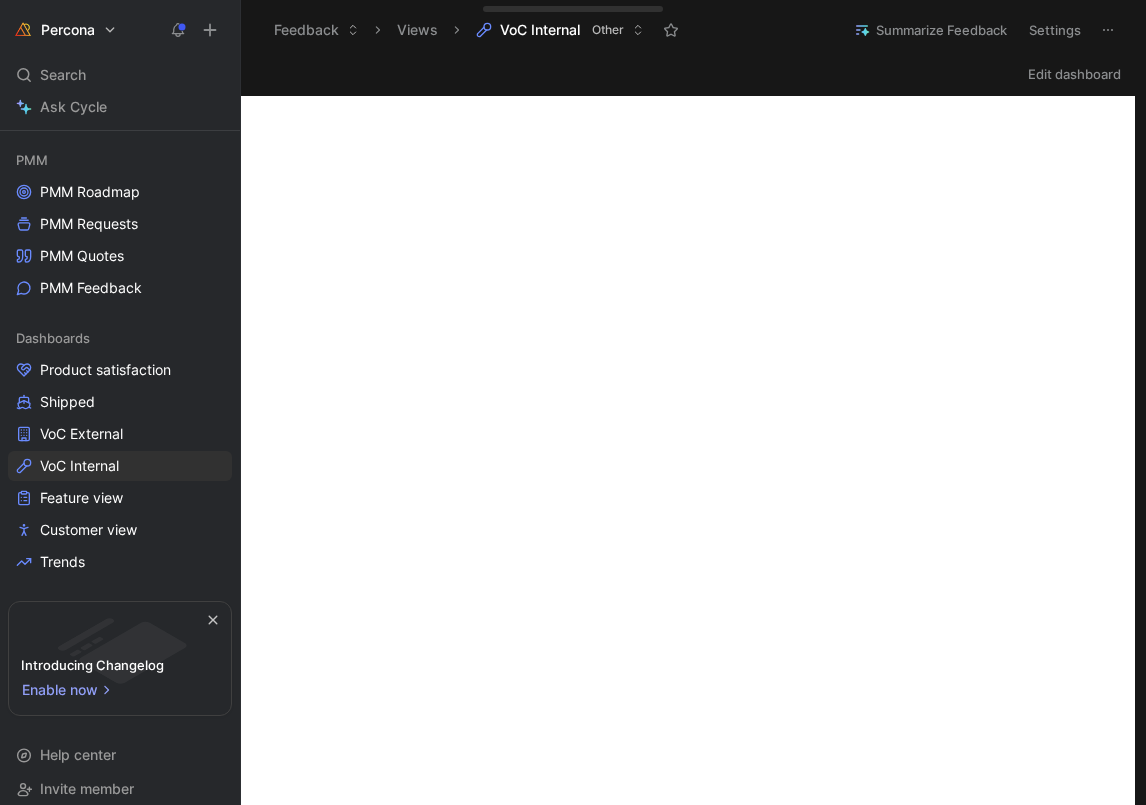 click on "Views" at bounding box center [417, 30] 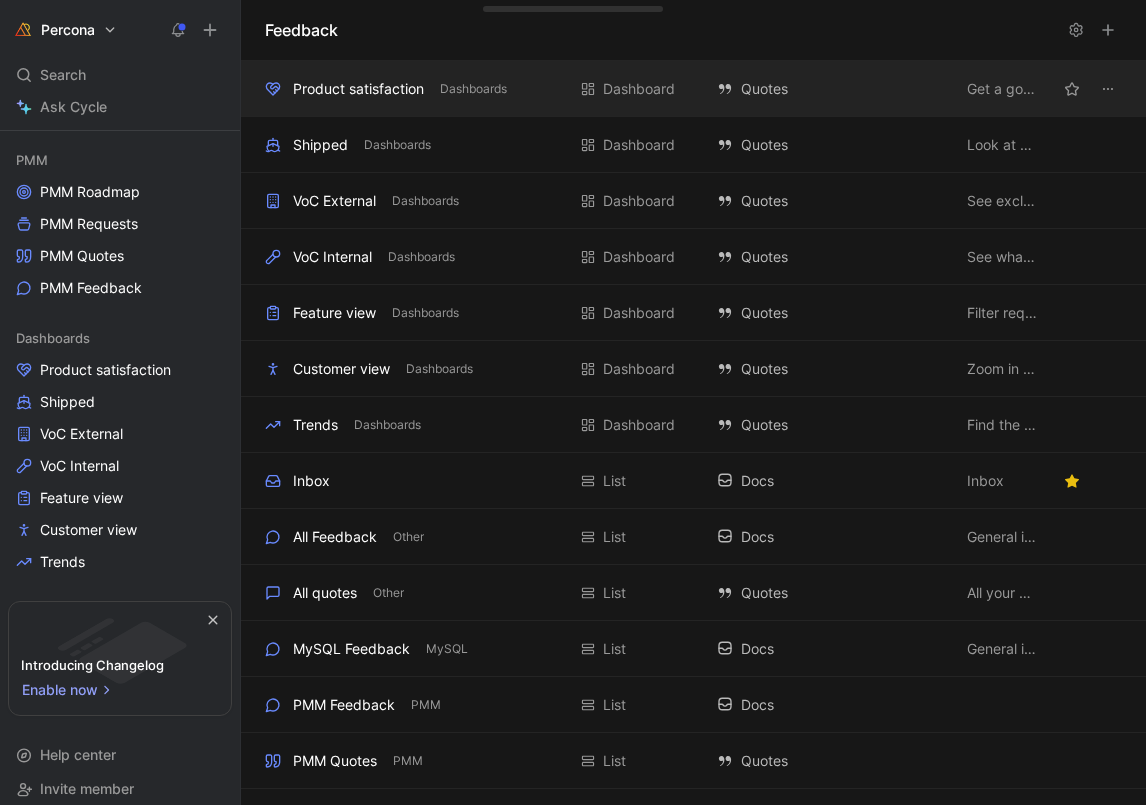 scroll, scrollTop: 0, scrollLeft: 0, axis: both 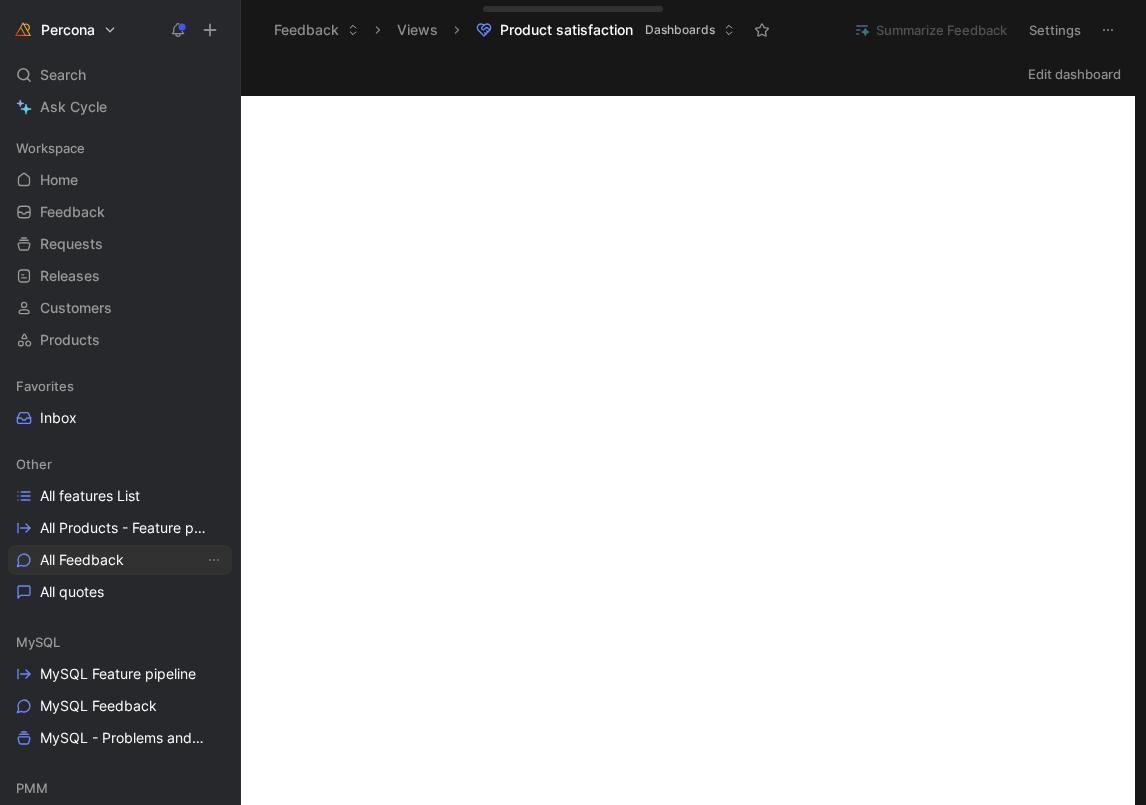 click on "All Feedback" at bounding box center [120, 560] 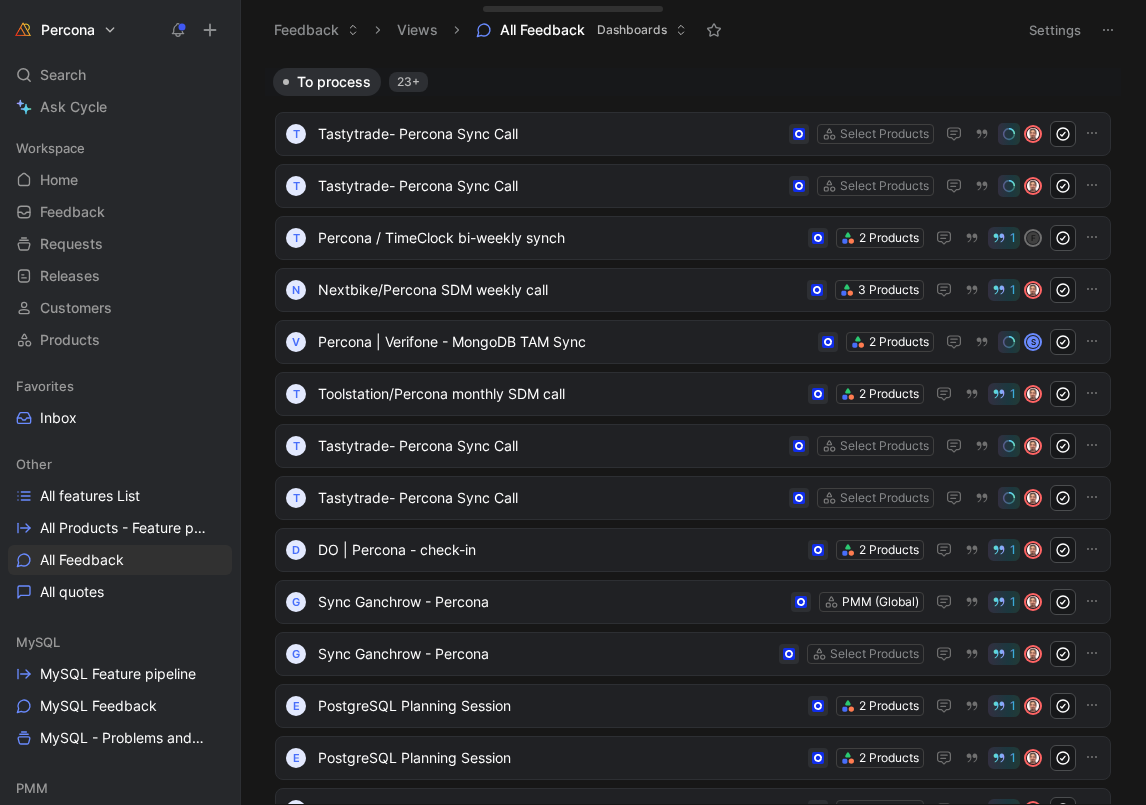 scroll, scrollTop: 0, scrollLeft: 0, axis: both 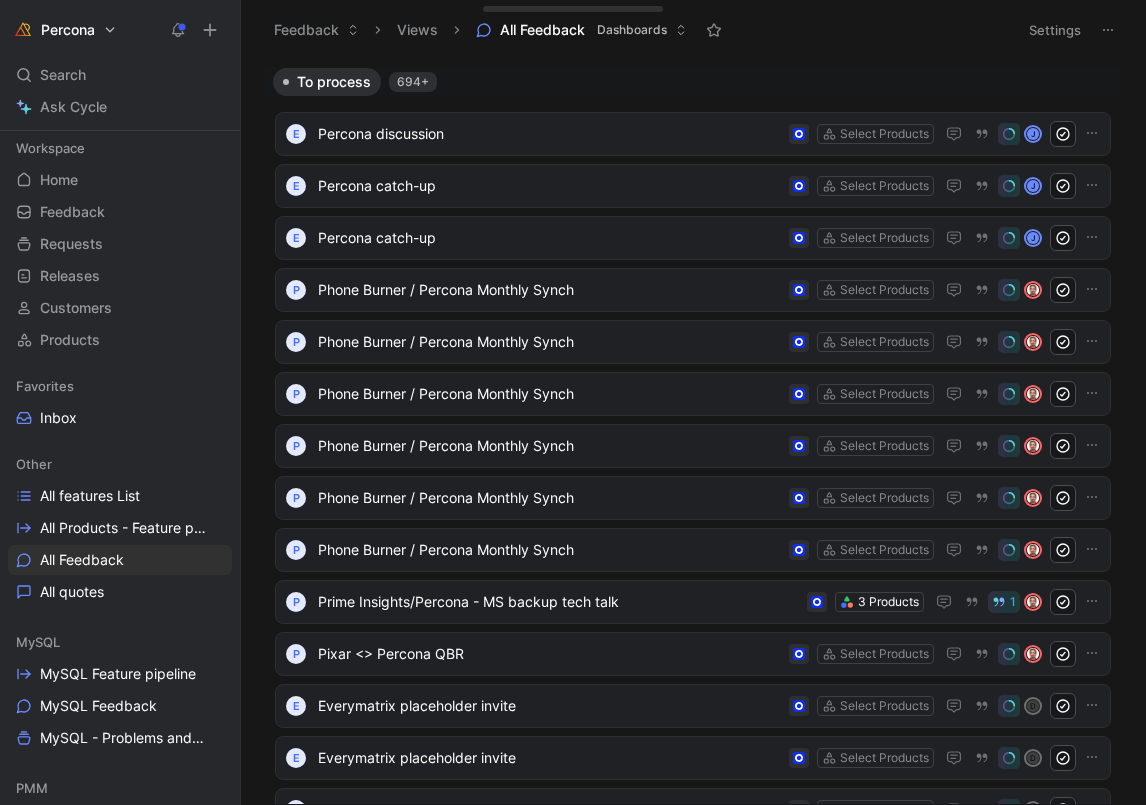 click on "VoC External" at bounding box center [81, 1062] 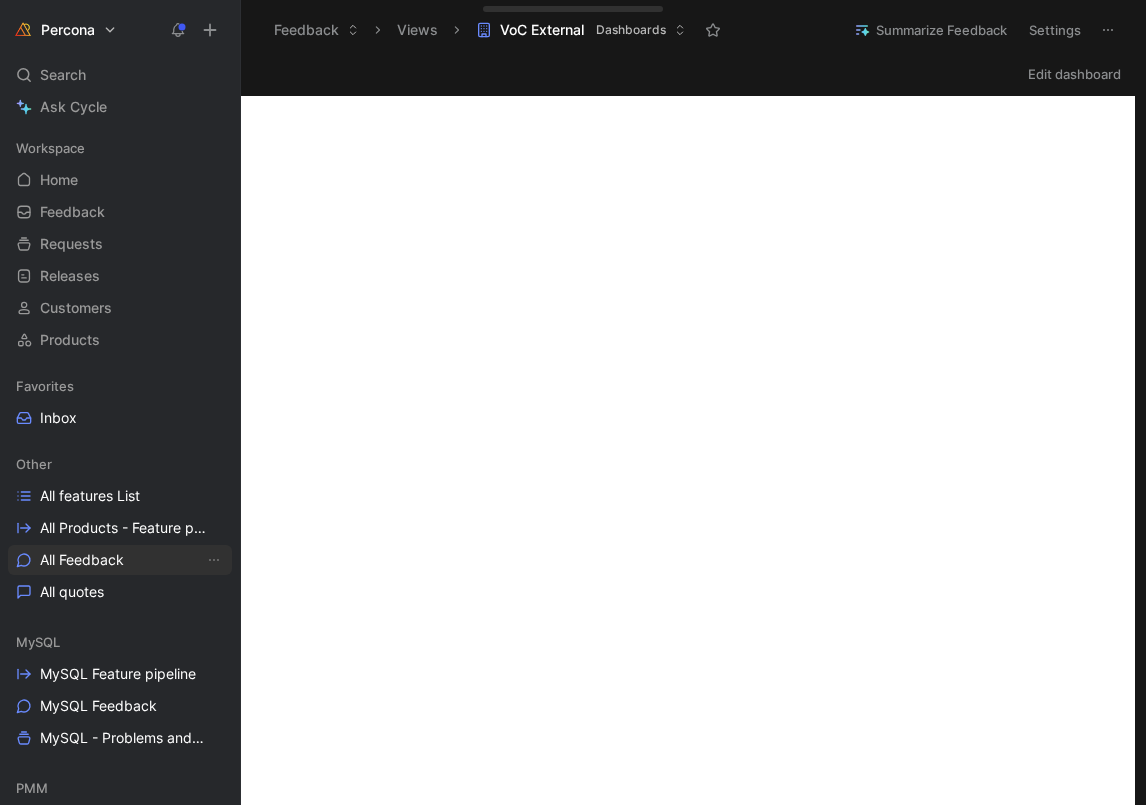 scroll, scrollTop: 0, scrollLeft: 0, axis: both 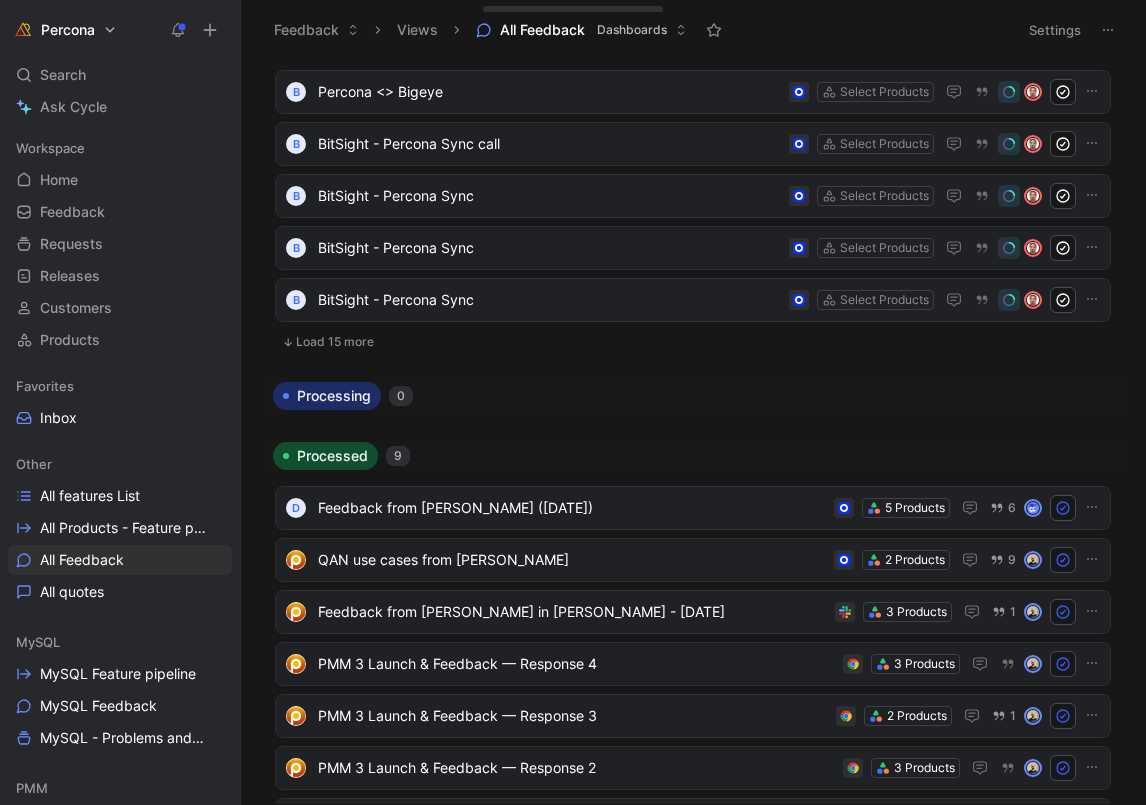 click on "Load 15 more" at bounding box center [693, 342] 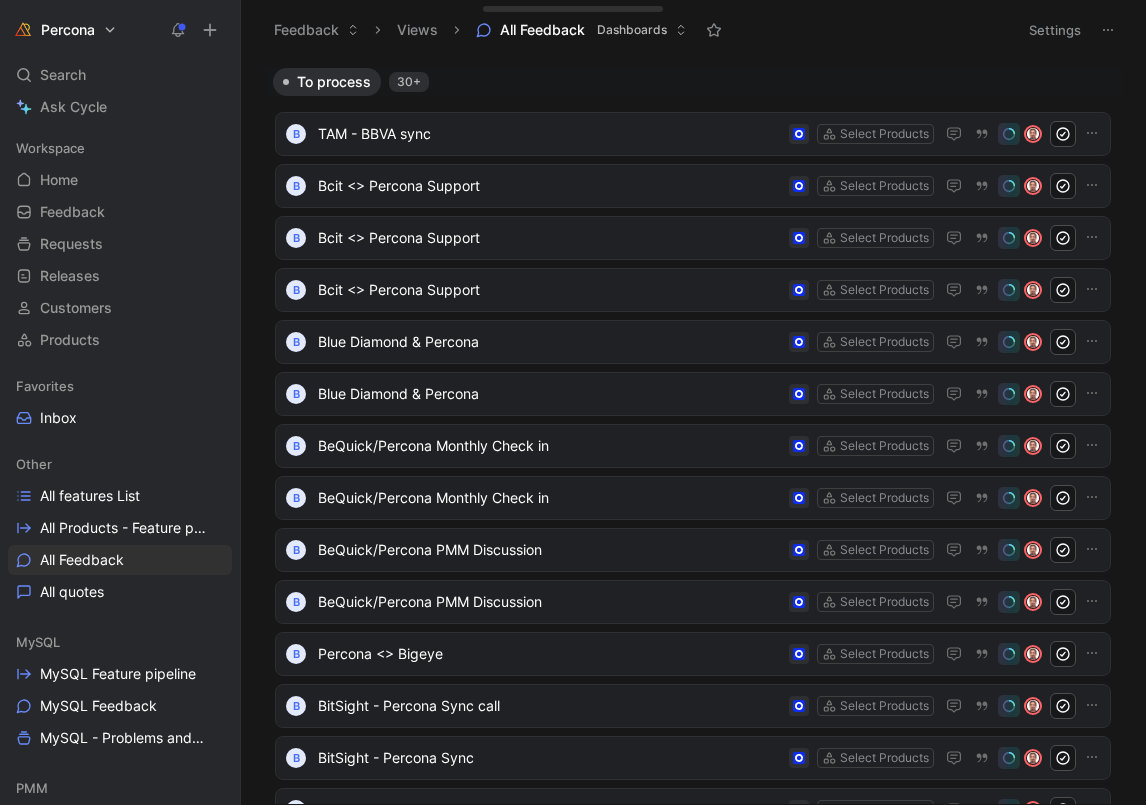 scroll, scrollTop: 0, scrollLeft: 0, axis: both 